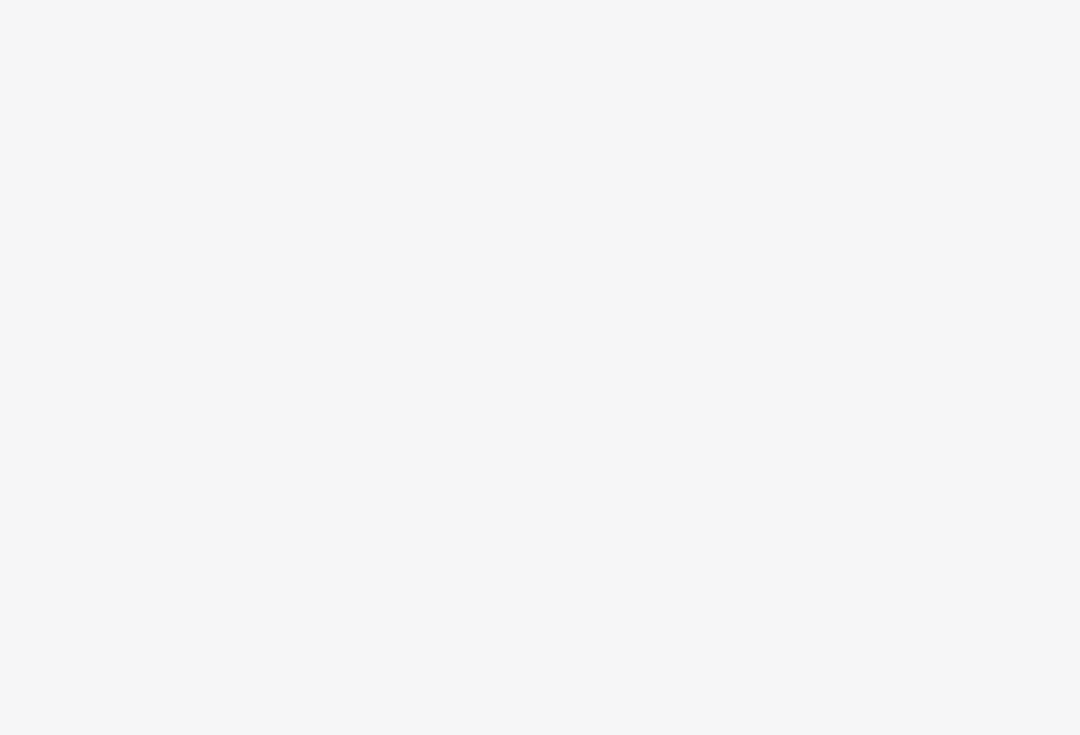 scroll, scrollTop: 0, scrollLeft: 0, axis: both 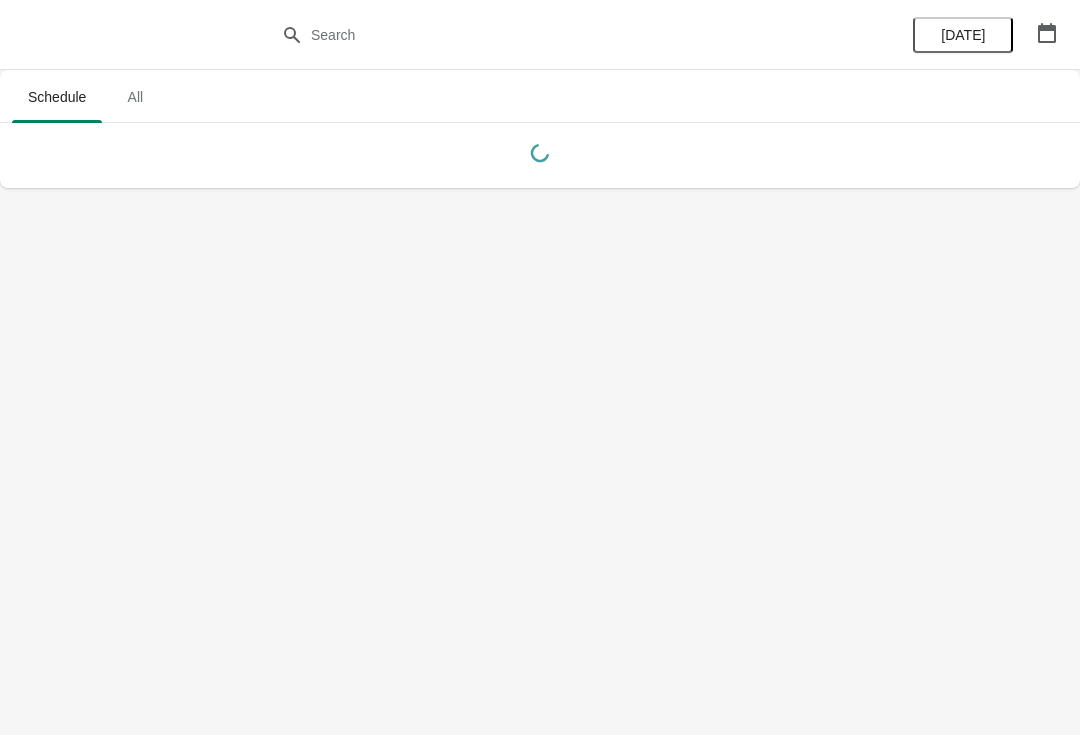 click at bounding box center [1047, 33] 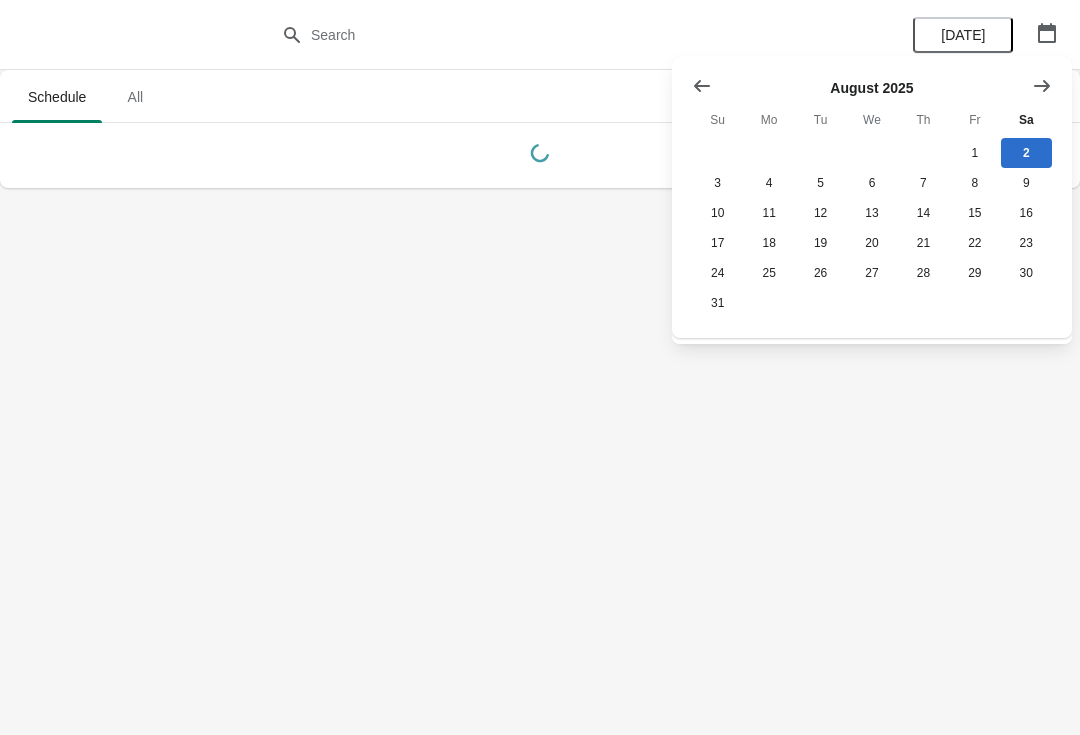 click 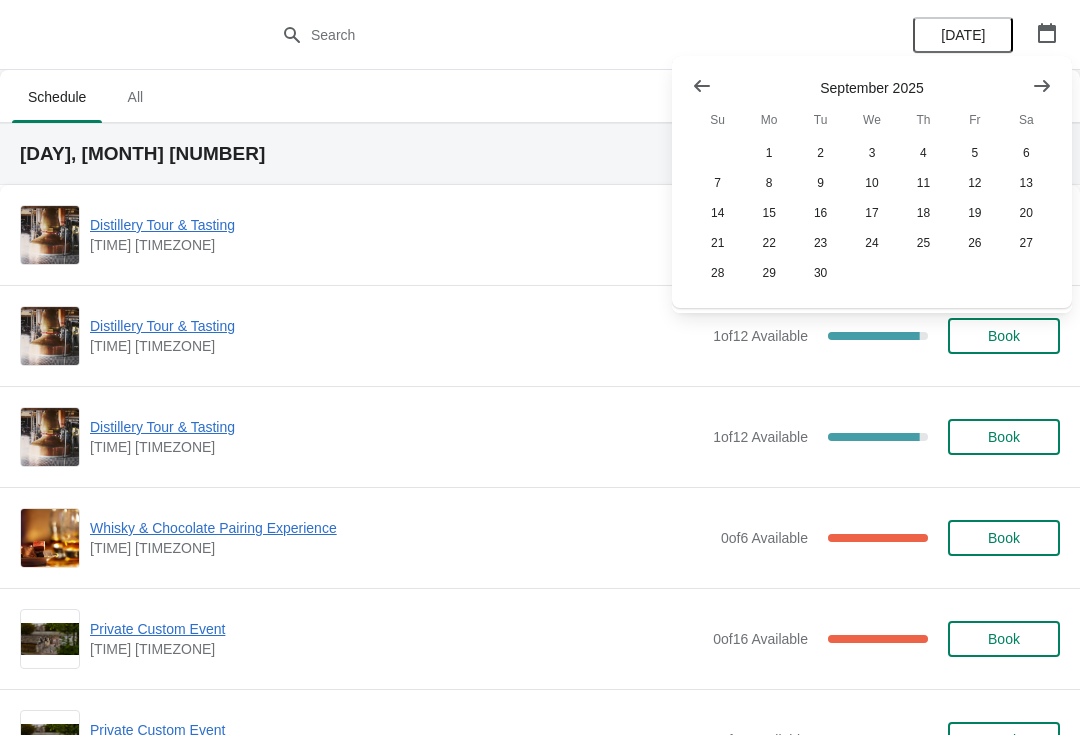 click at bounding box center [702, 86] 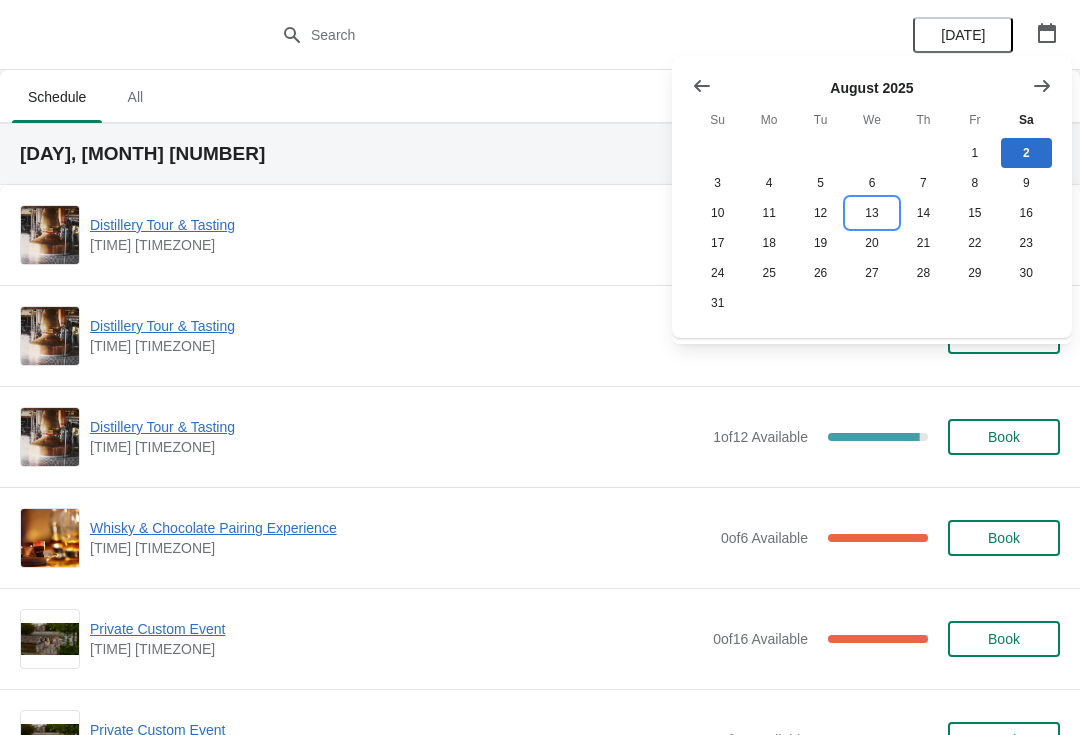 click on "13" at bounding box center [871, 213] 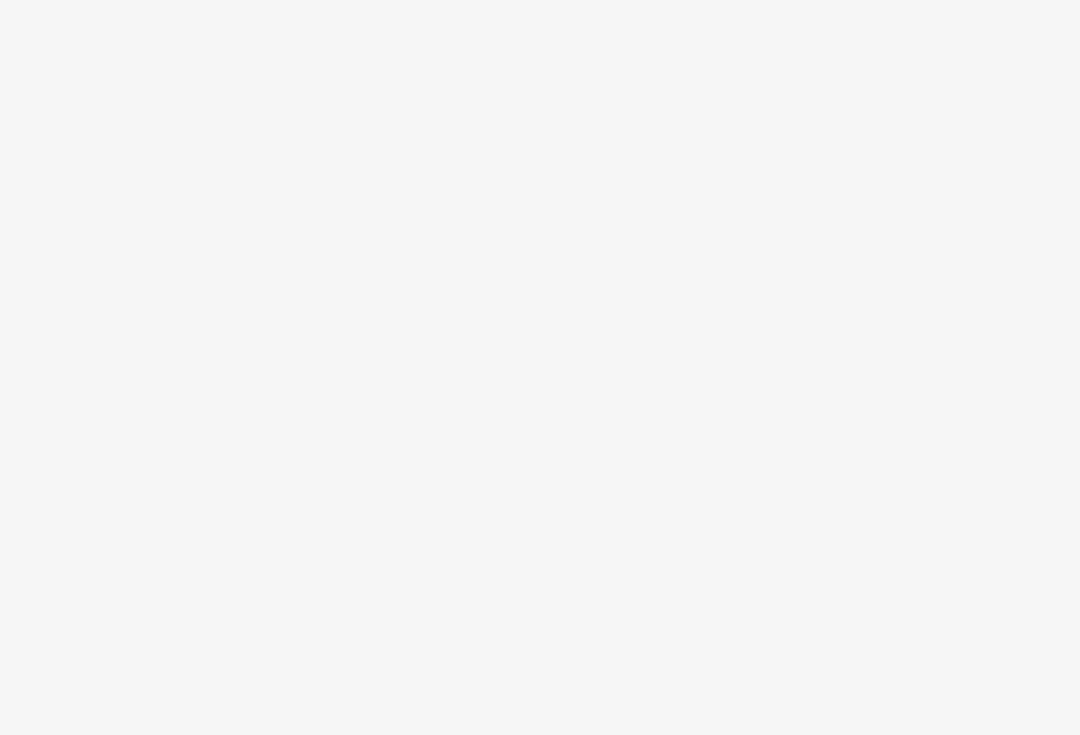 scroll, scrollTop: 0, scrollLeft: 0, axis: both 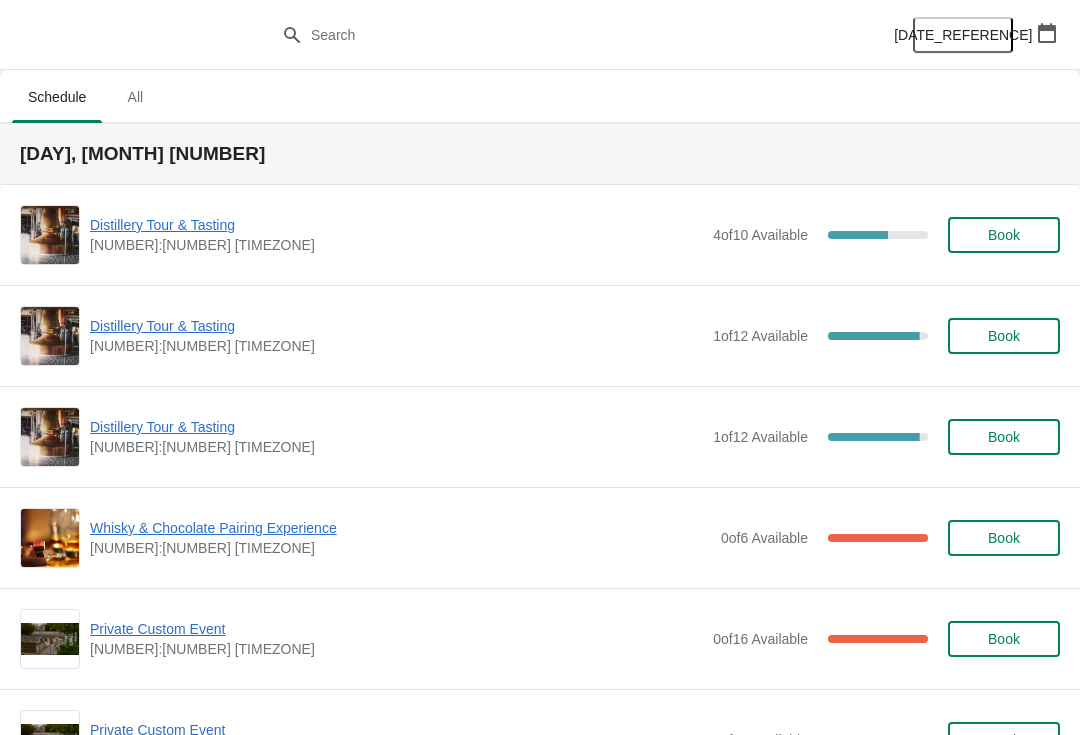click at bounding box center [1047, 33] 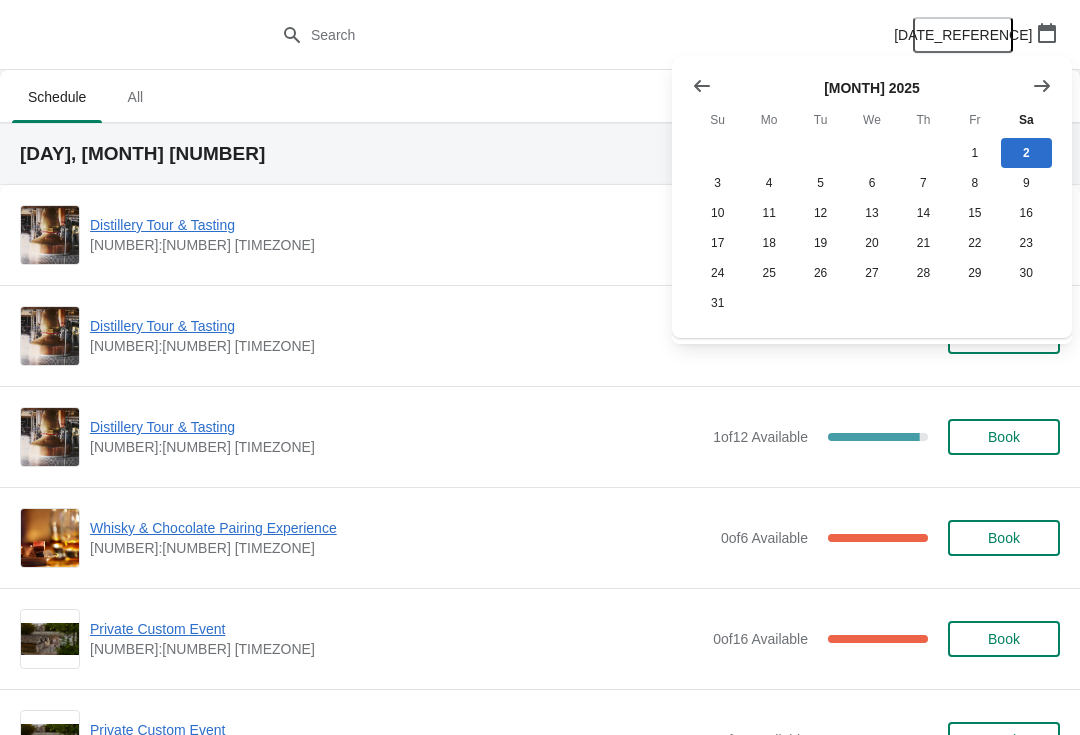 click on "Schedule All" at bounding box center [540, 96] 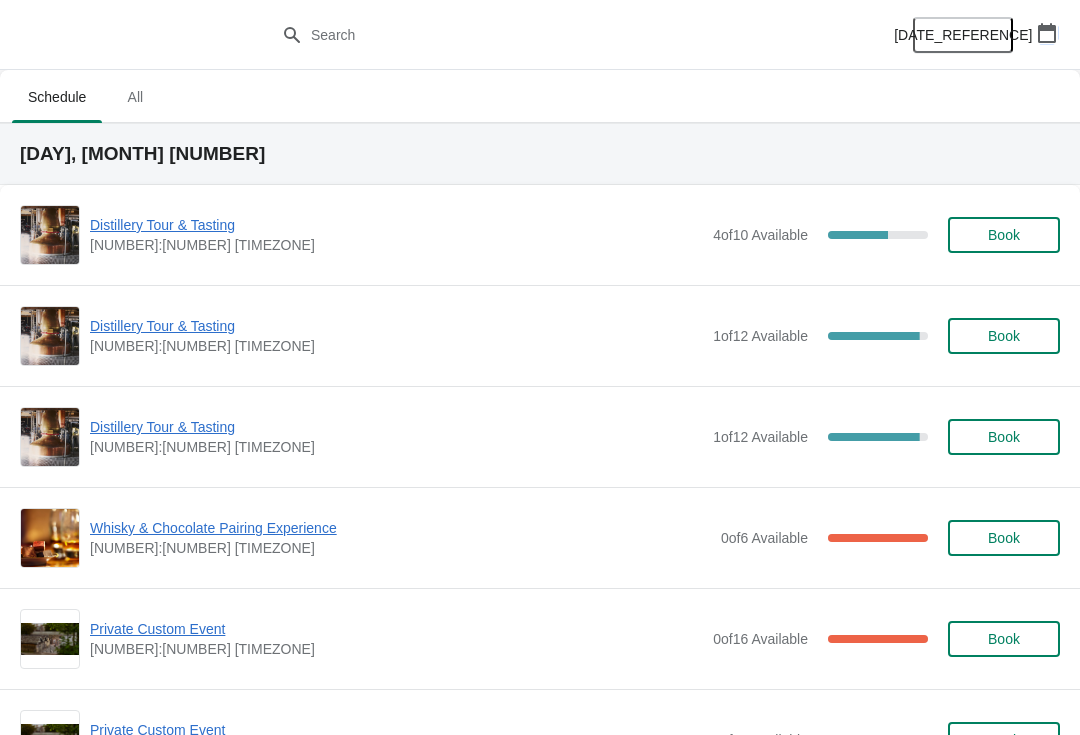 click at bounding box center [1047, 33] 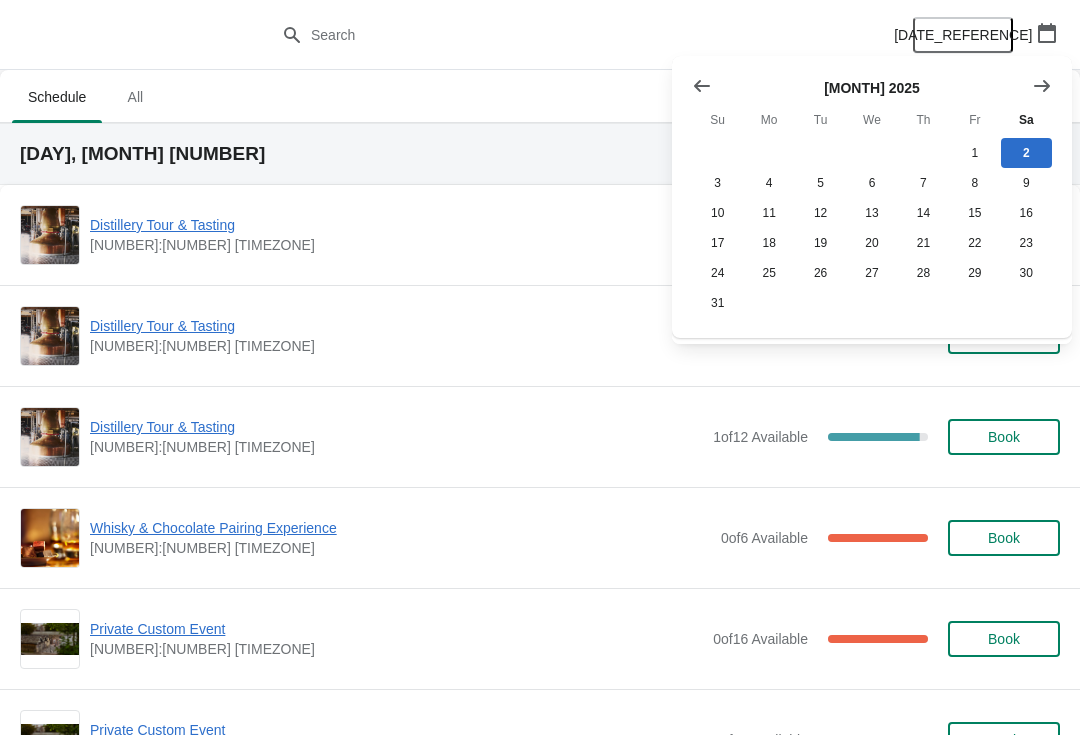 click on "Schedule All" at bounding box center (540, 96) 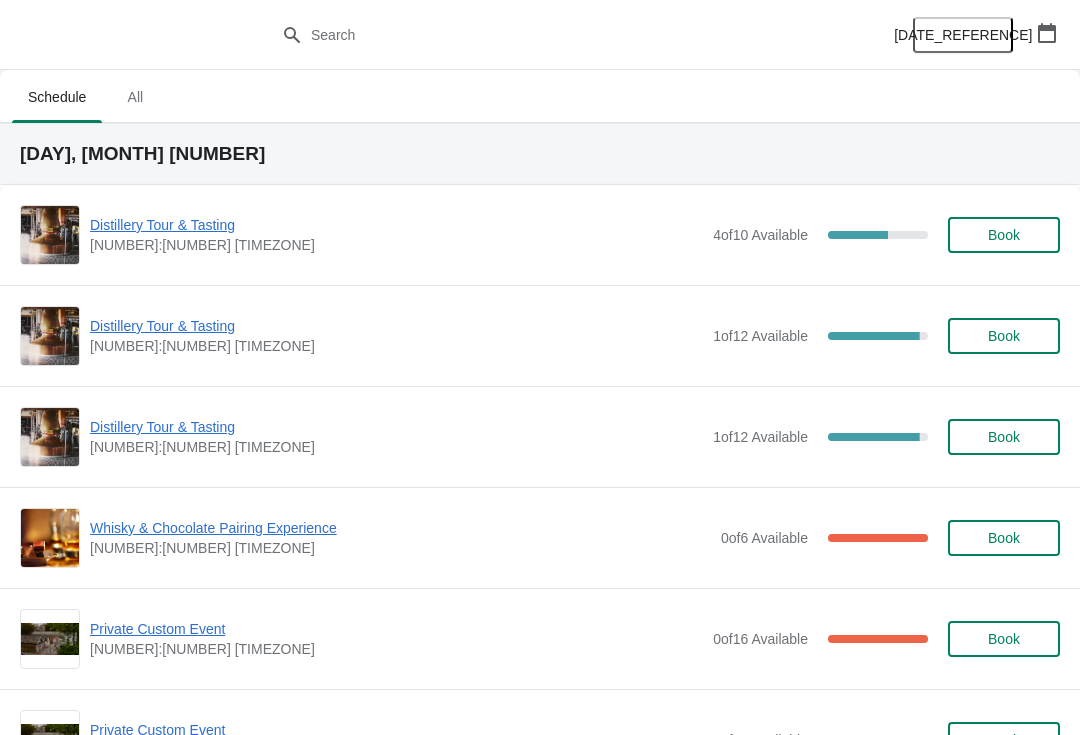 click at bounding box center (1047, 33) 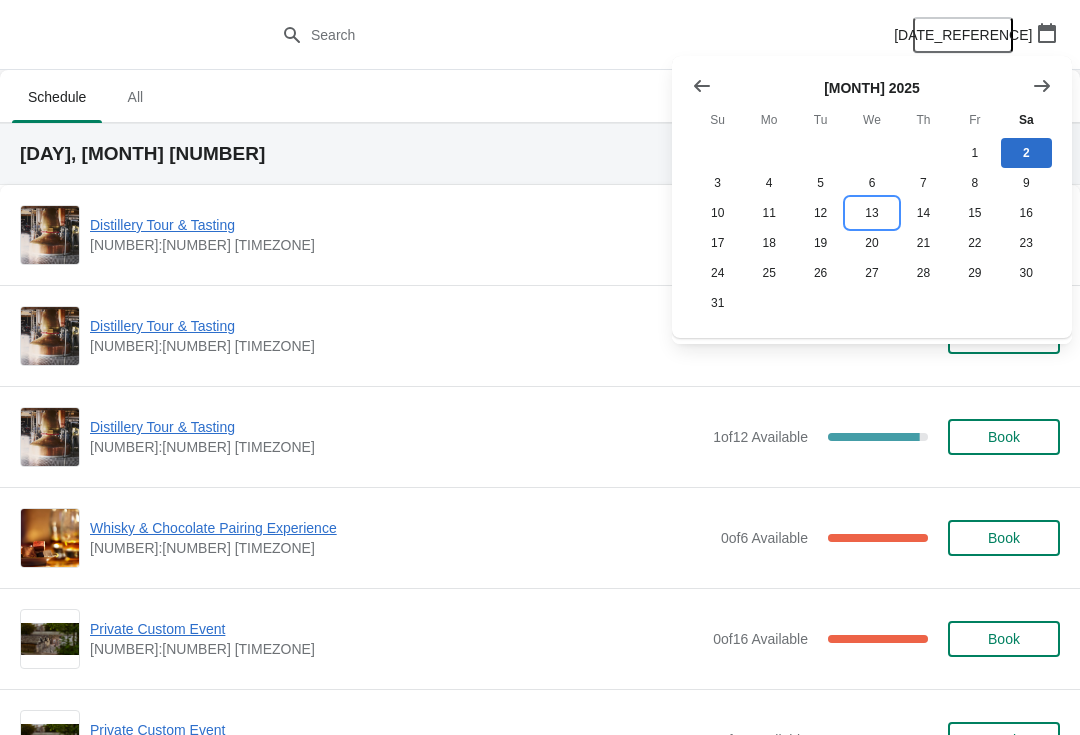 click on "13" at bounding box center [871, 213] 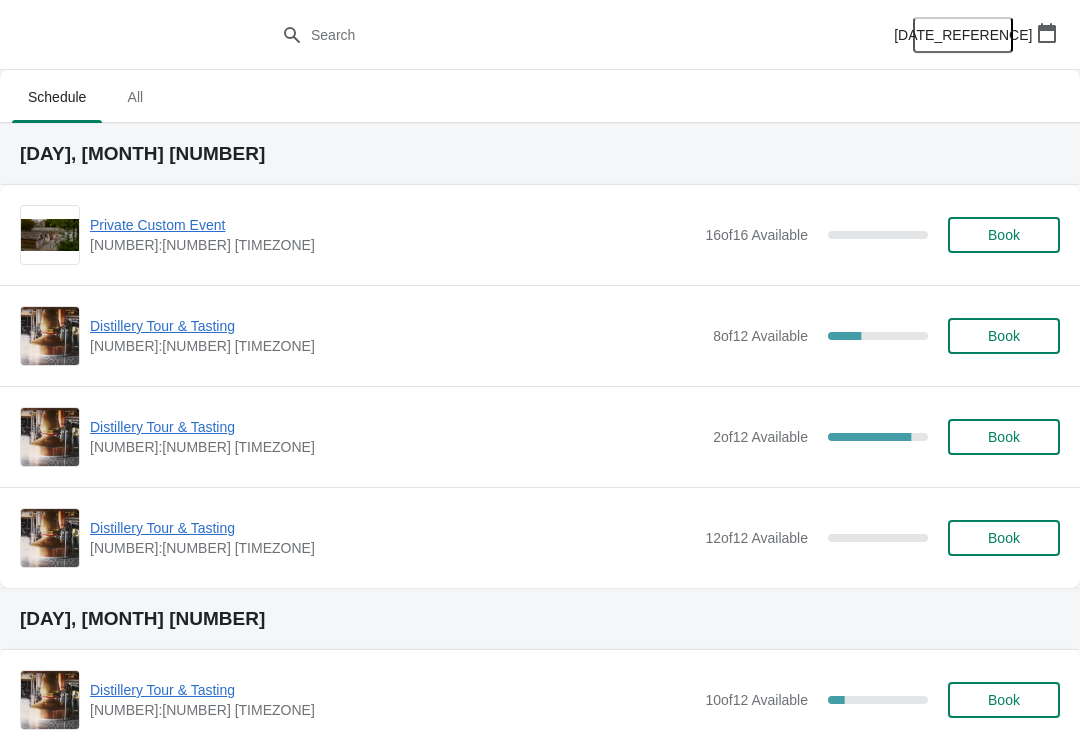 click on "Distillery Tour & Tasting" at bounding box center (396, 427) 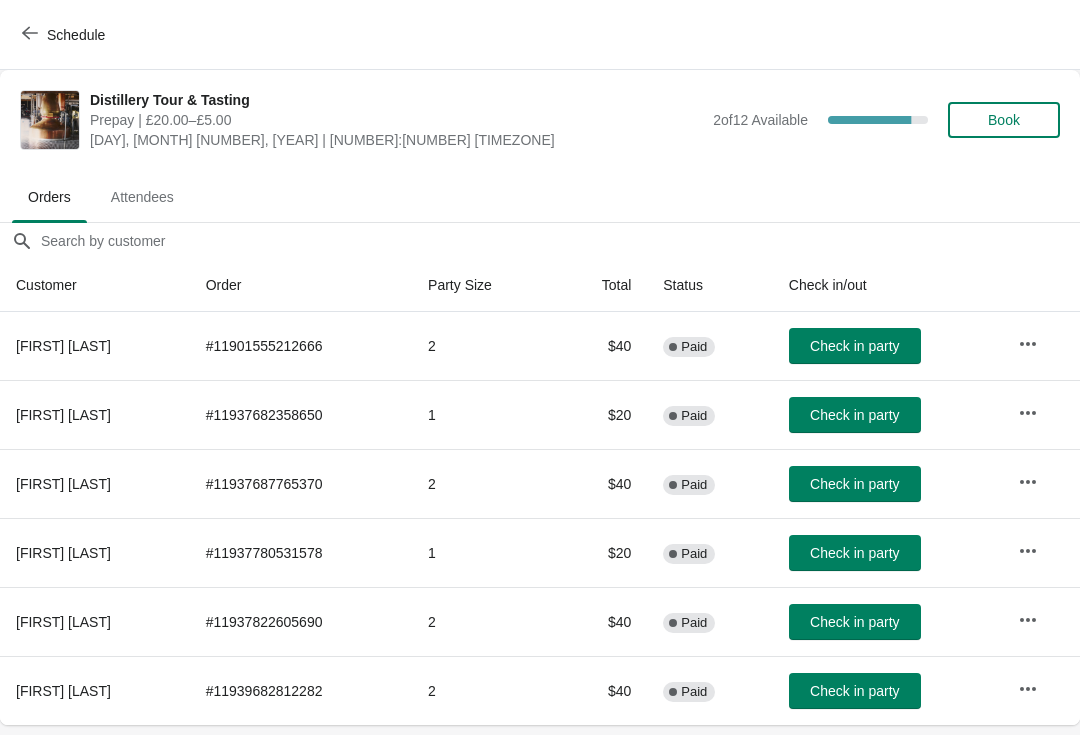 scroll, scrollTop: 0, scrollLeft: 0, axis: both 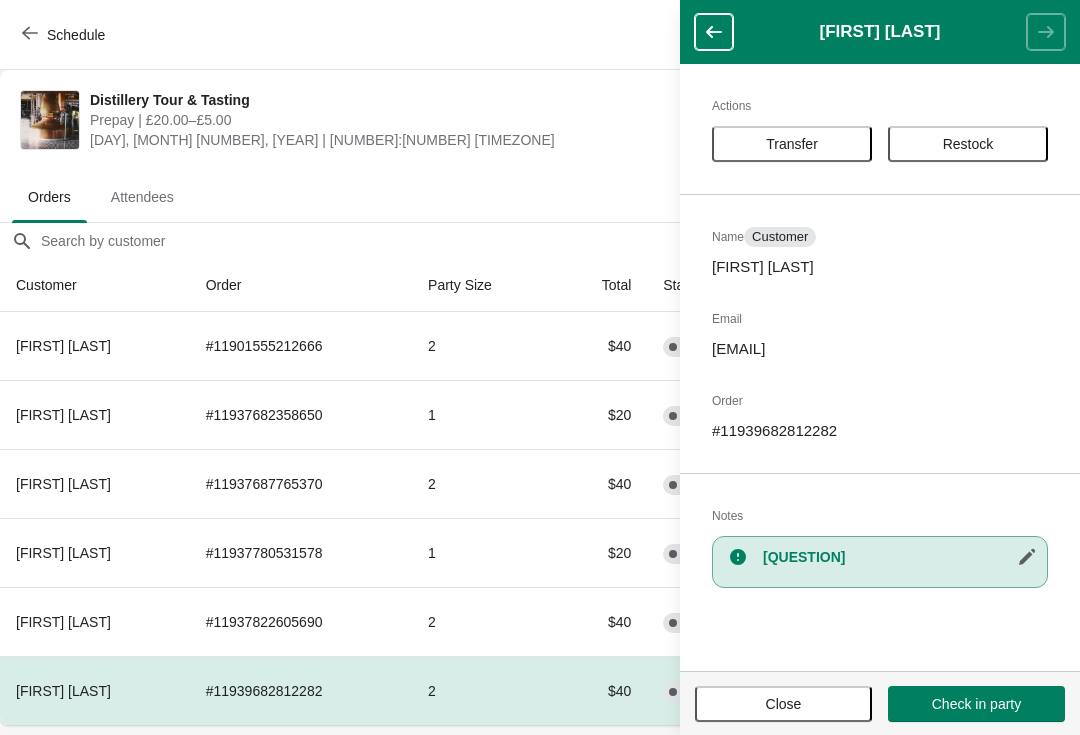 click at bounding box center (1027, 557) 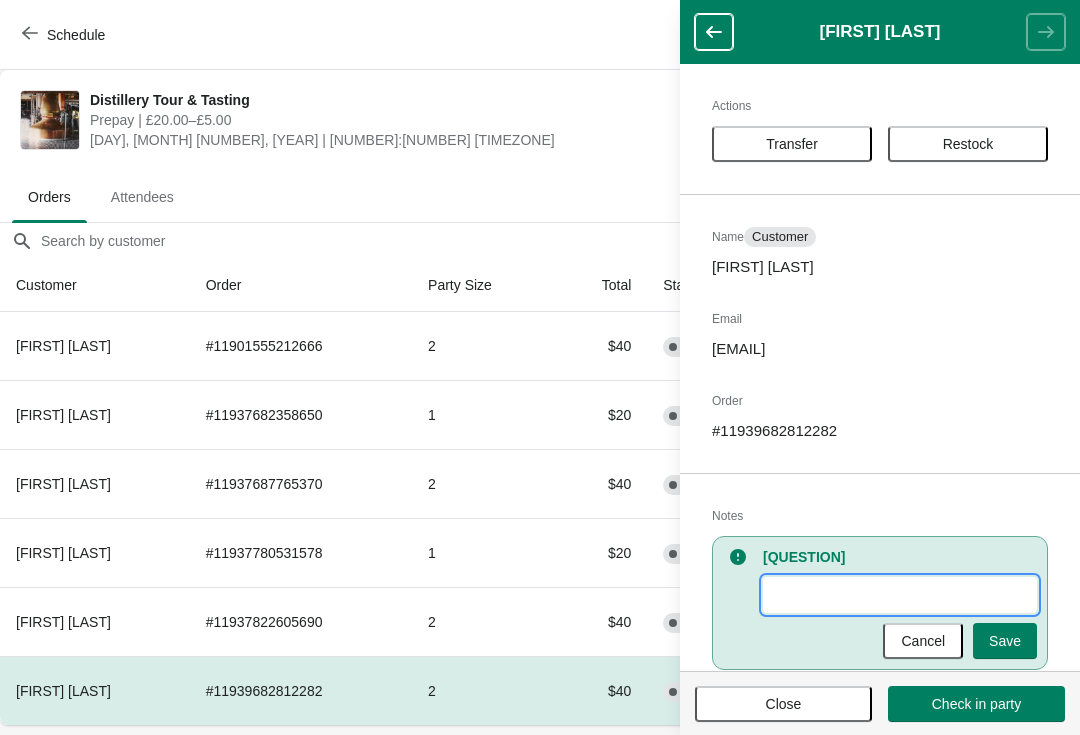 click on "New Value" at bounding box center (900, 595) 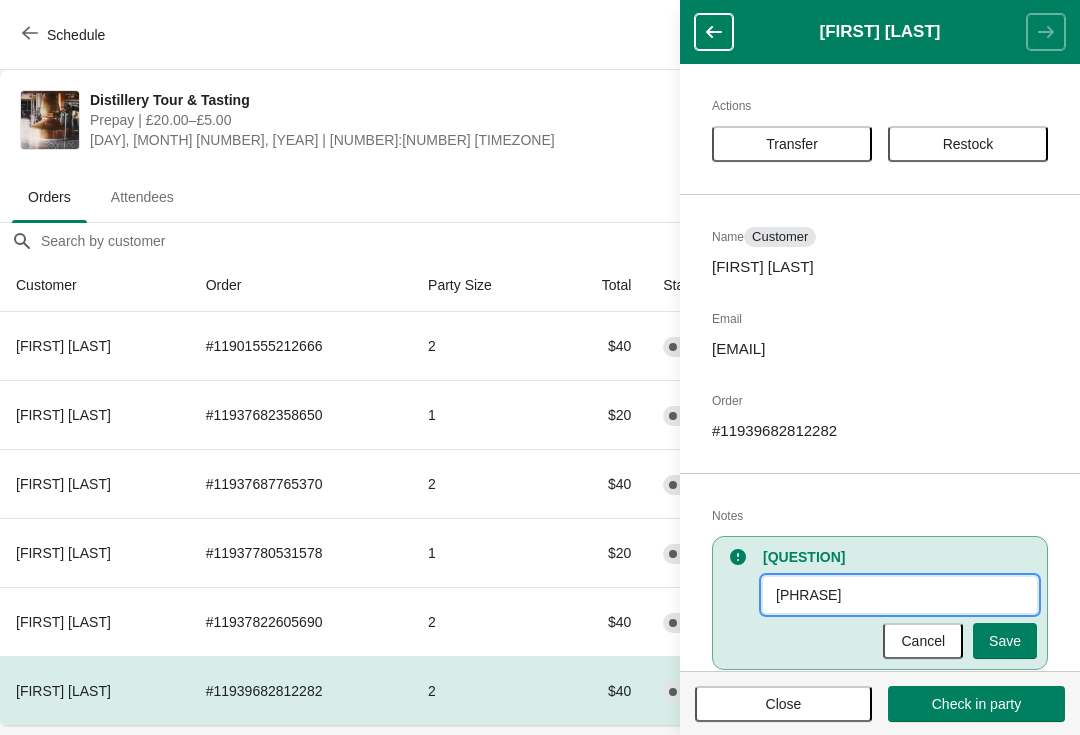 type on "[PHRASE]" 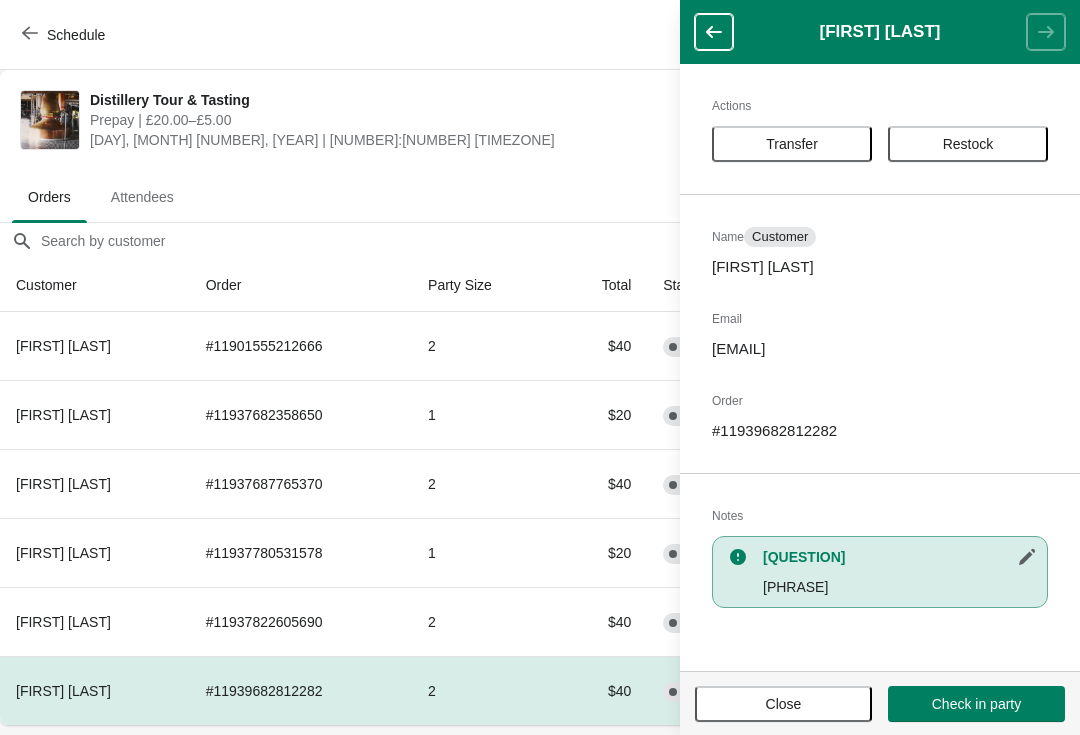 click on "Close" at bounding box center [783, 704] 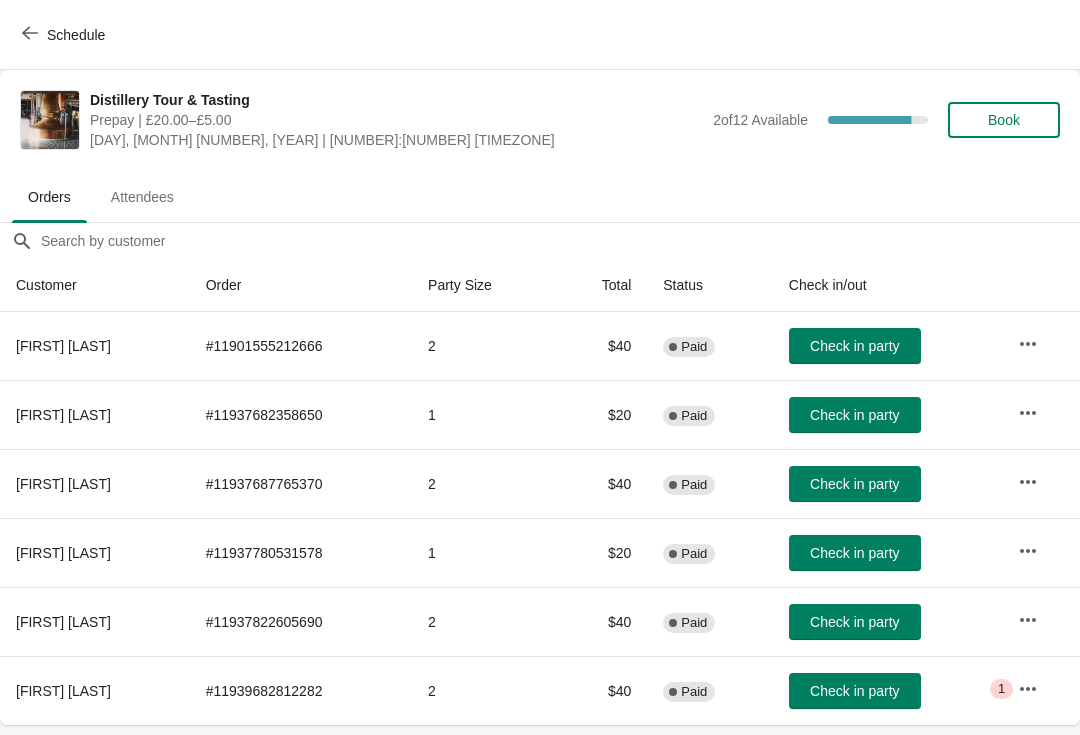 click on "Book" at bounding box center [1004, 120] 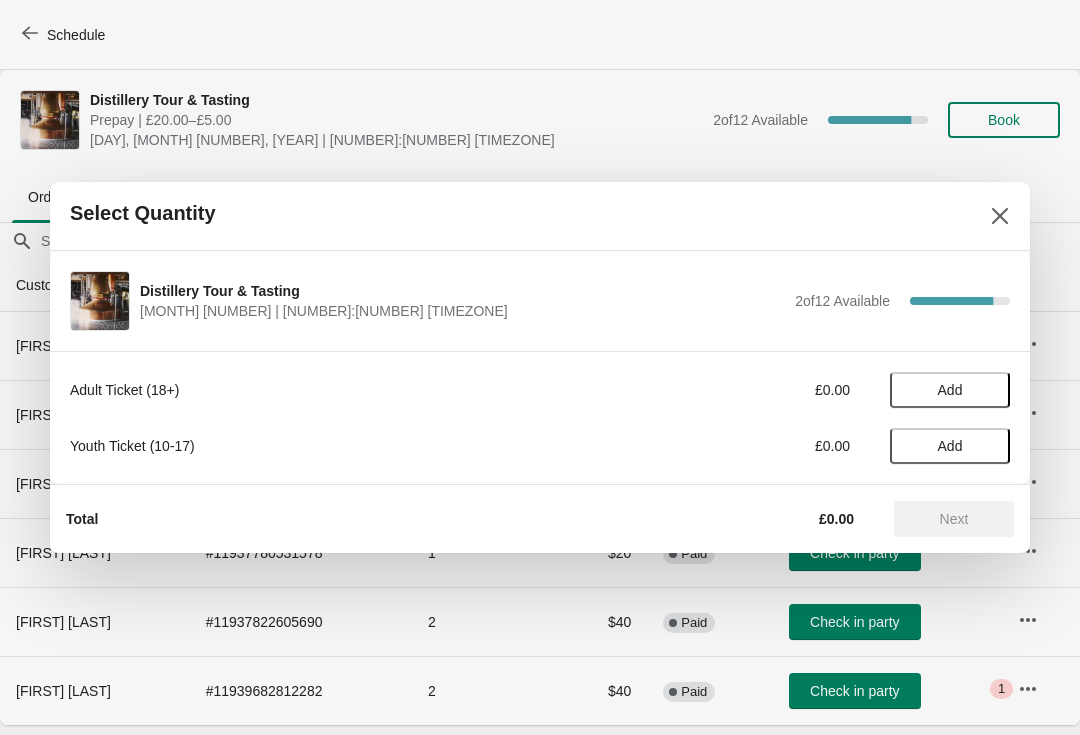 click on "Adult Ticket (18+) £0.00 Add Youth Ticket (10-17) £0.00 Add" at bounding box center (540, 408) 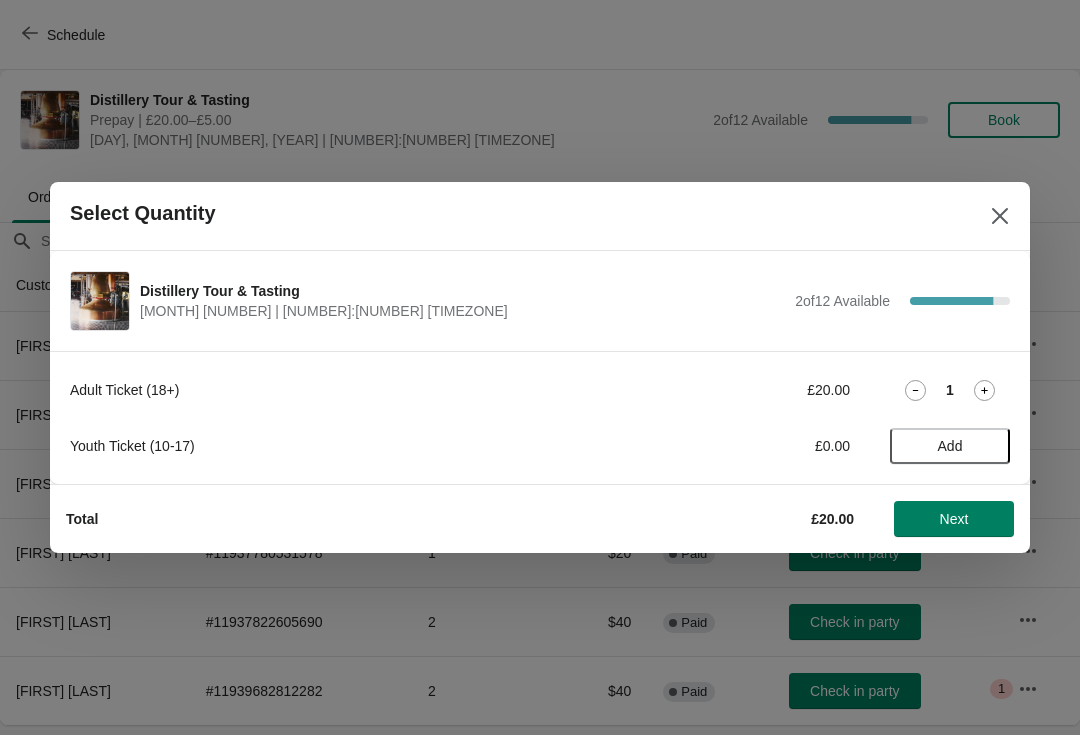 click 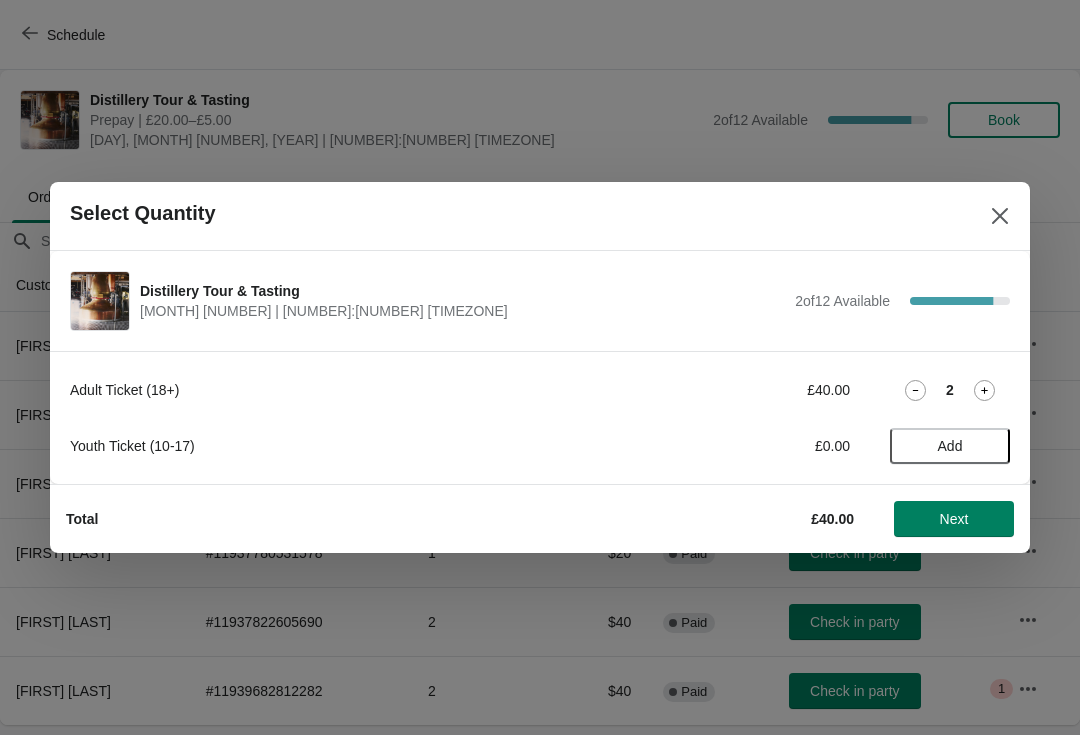 click on "2" at bounding box center [950, 390] 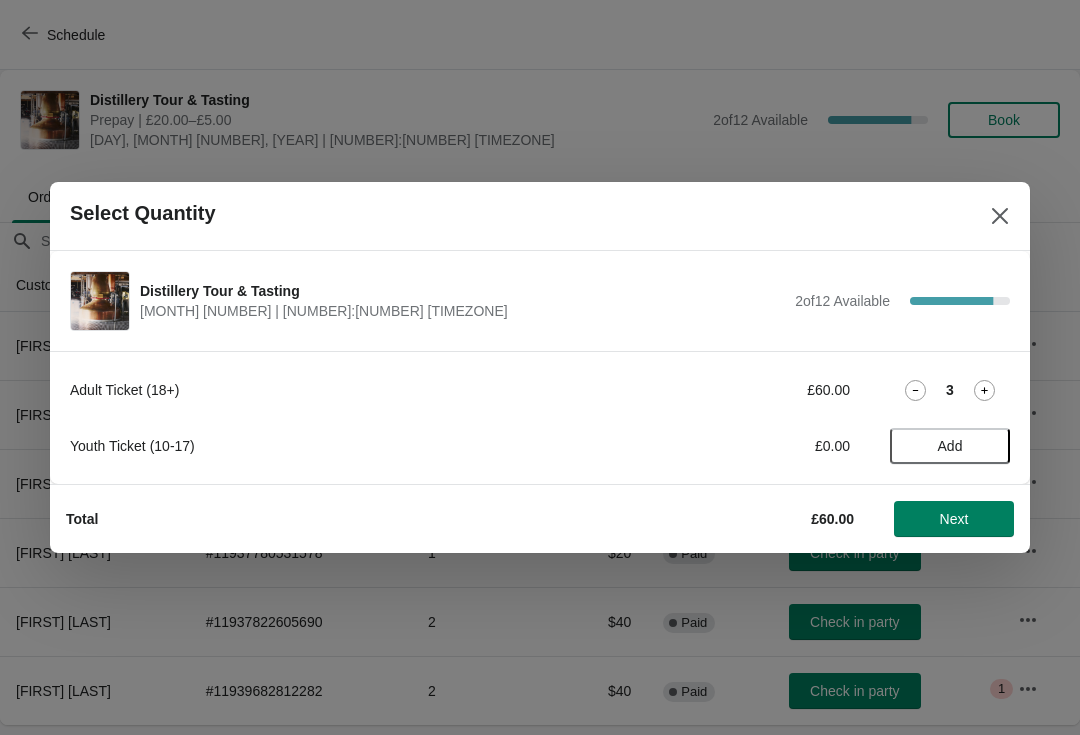 click 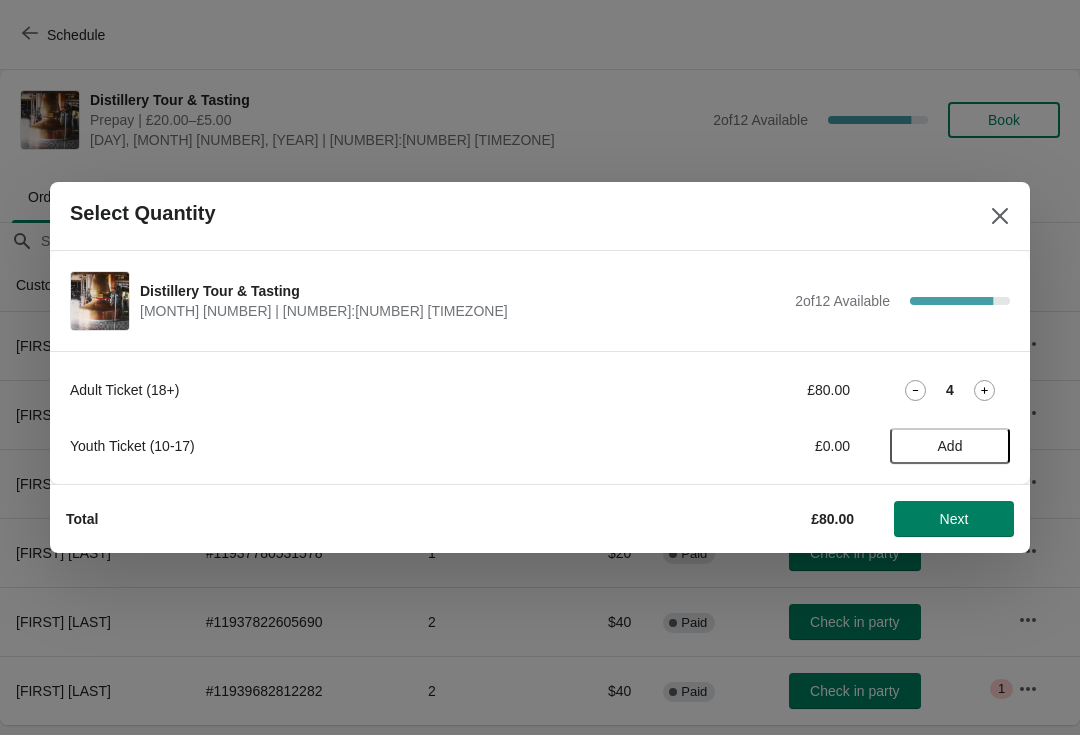click on "Next" at bounding box center [954, 519] 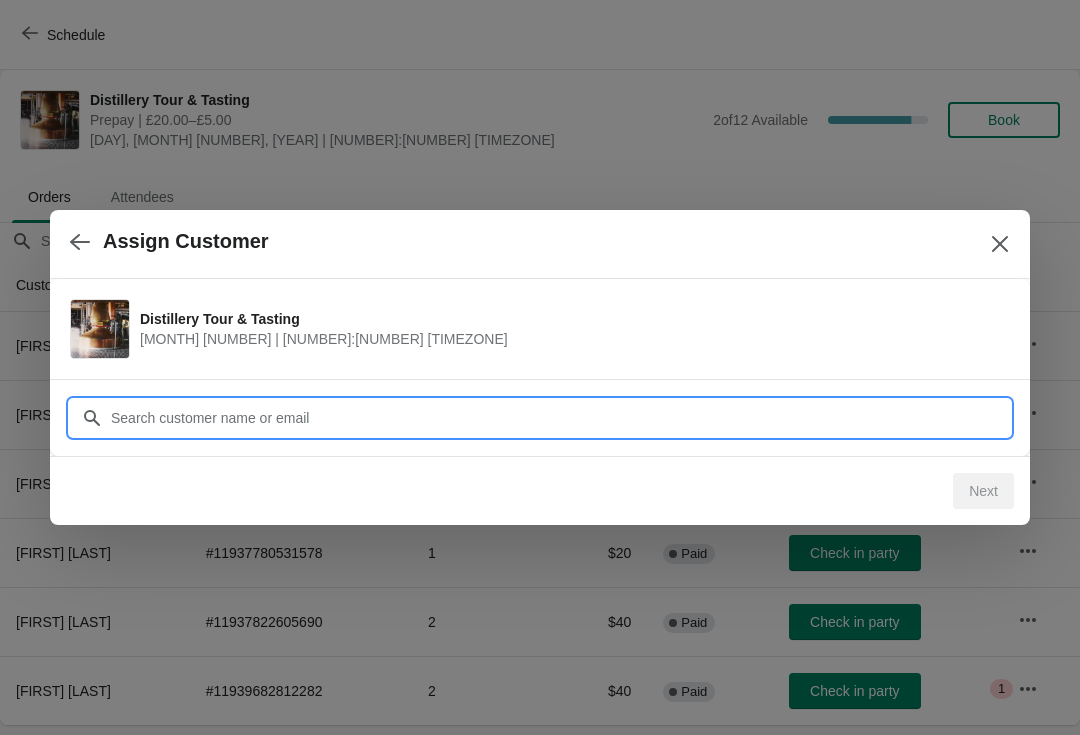 click on "Customer" at bounding box center (560, 418) 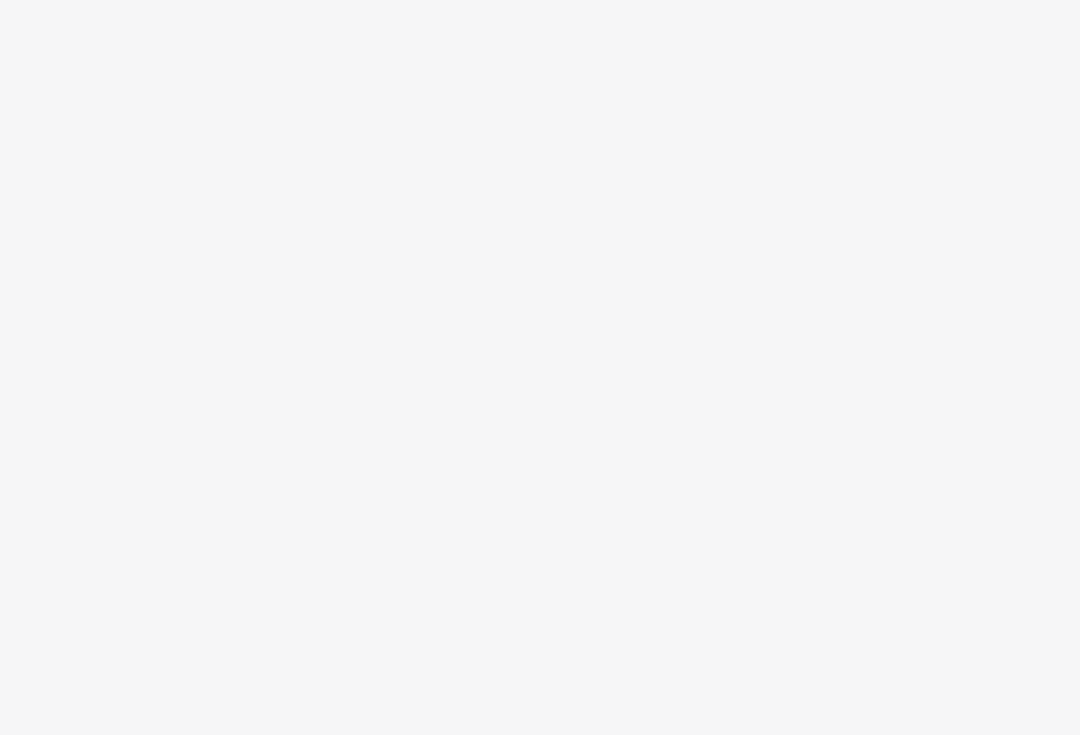 scroll, scrollTop: 0, scrollLeft: 0, axis: both 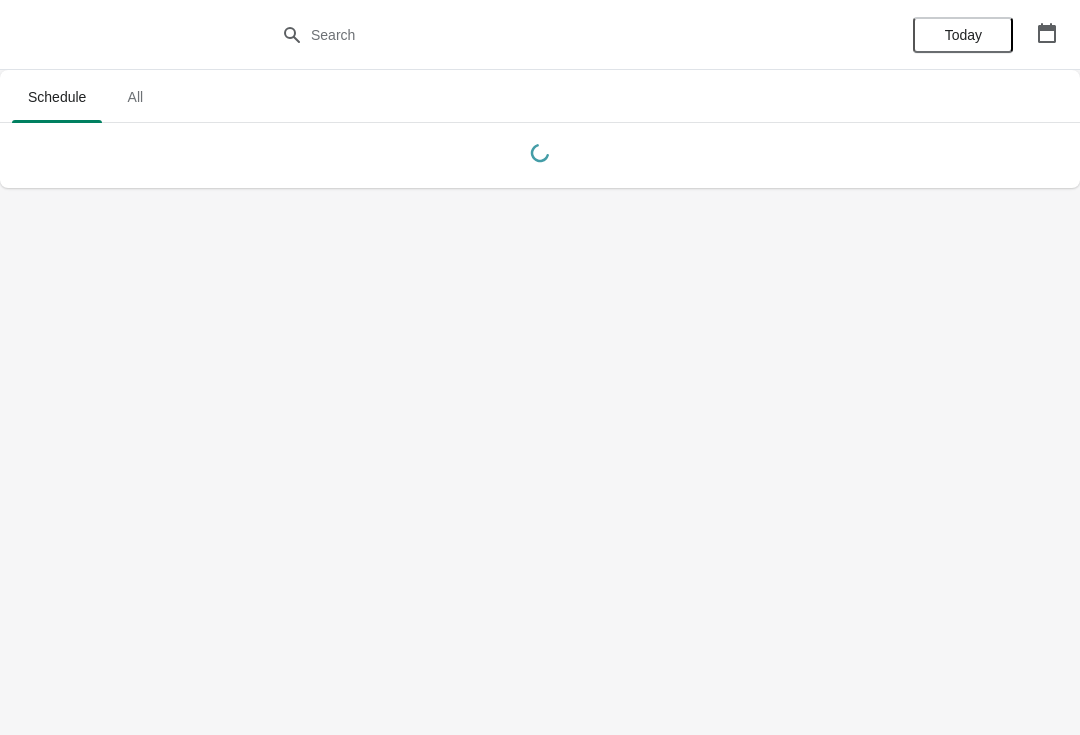 click 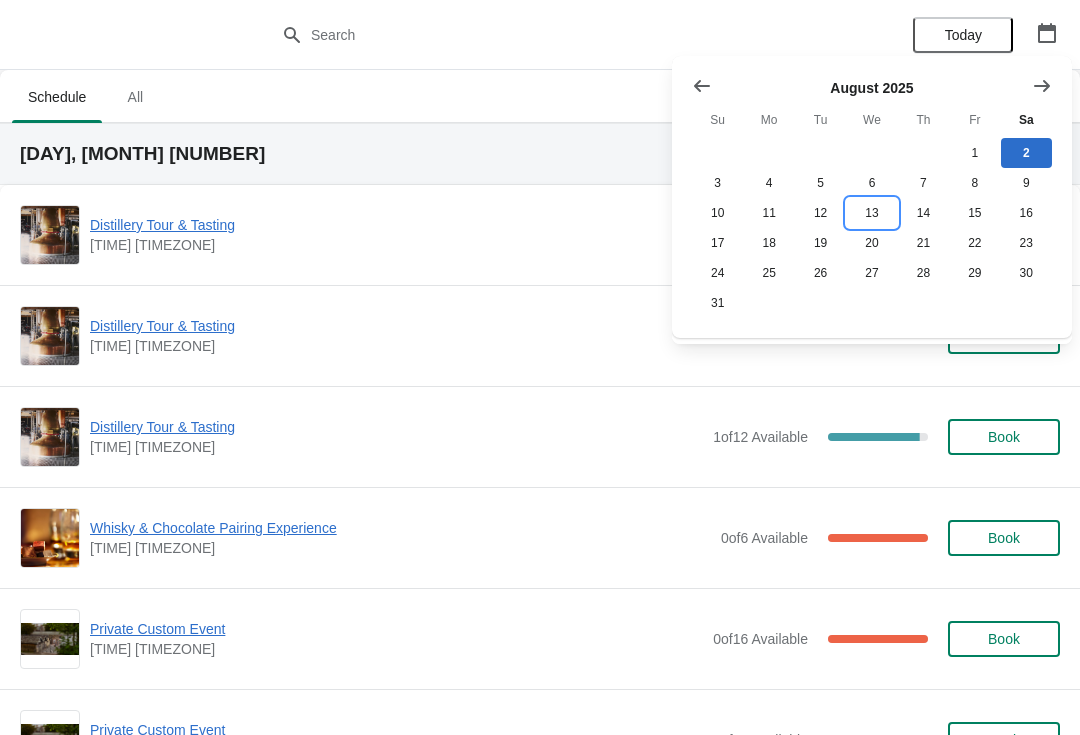 click on "13" at bounding box center (871, 213) 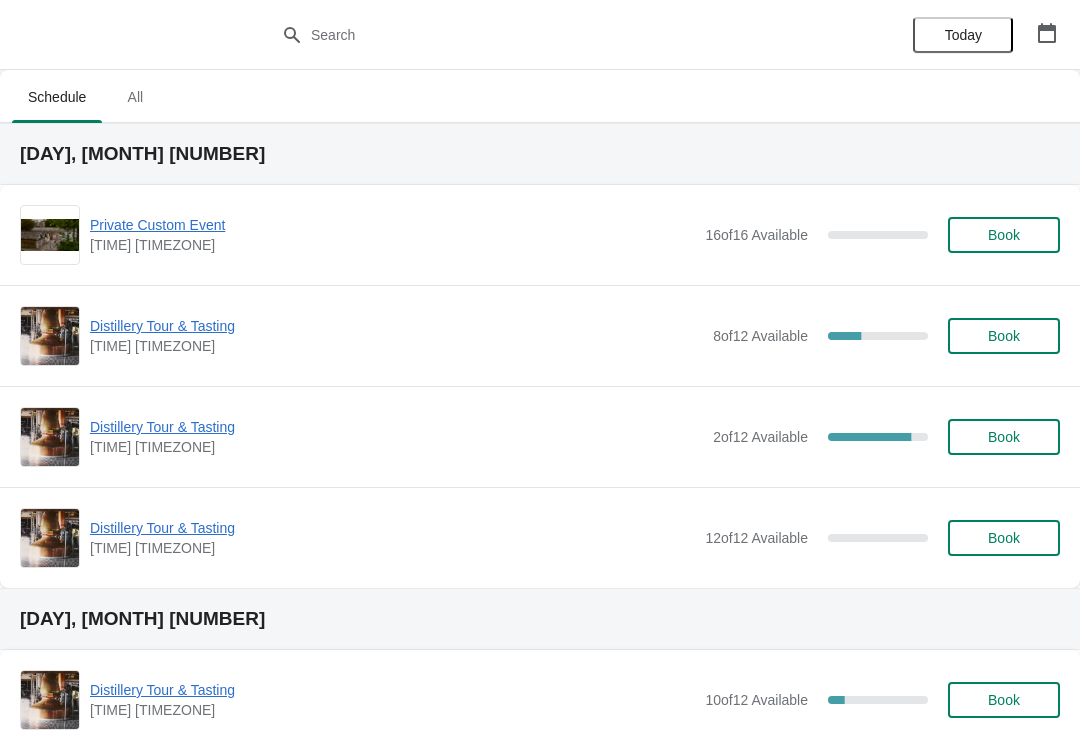 click on "Book" at bounding box center [1004, 437] 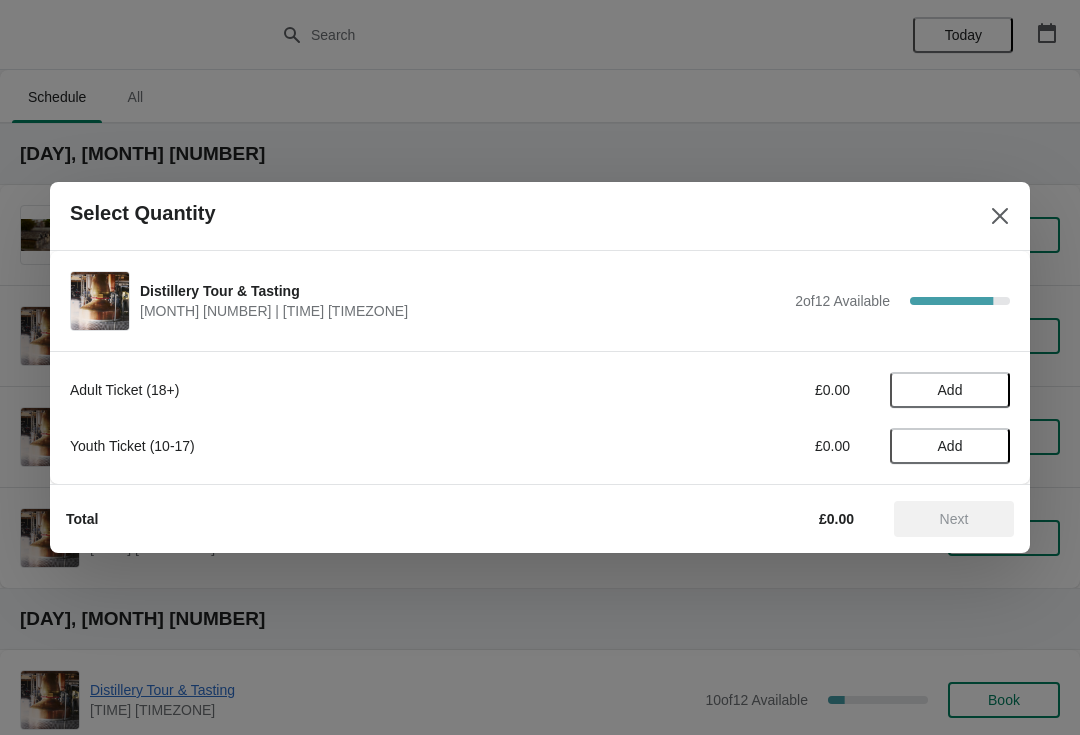 click on "Add" at bounding box center (950, 390) 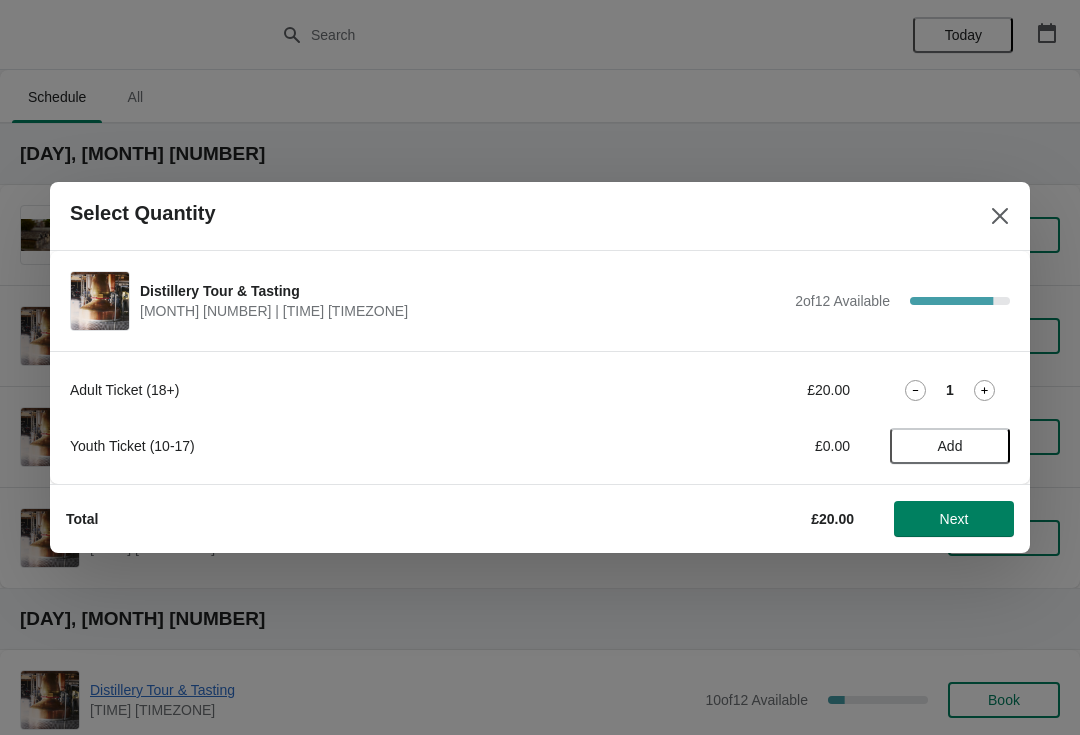 click 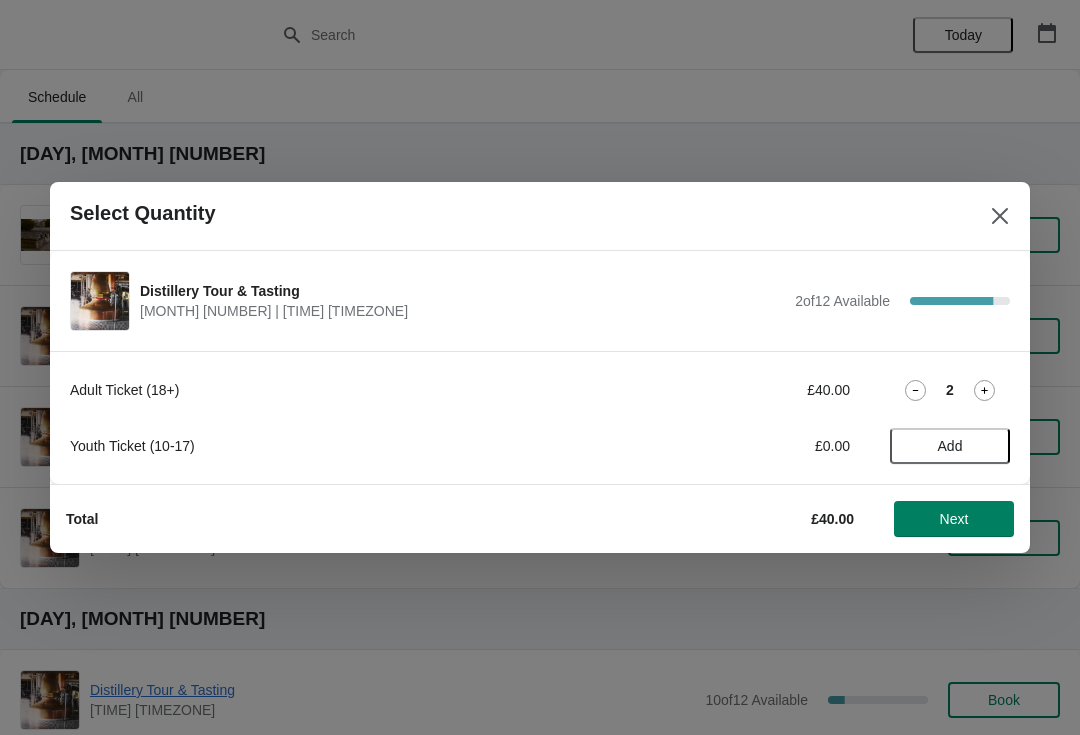 click 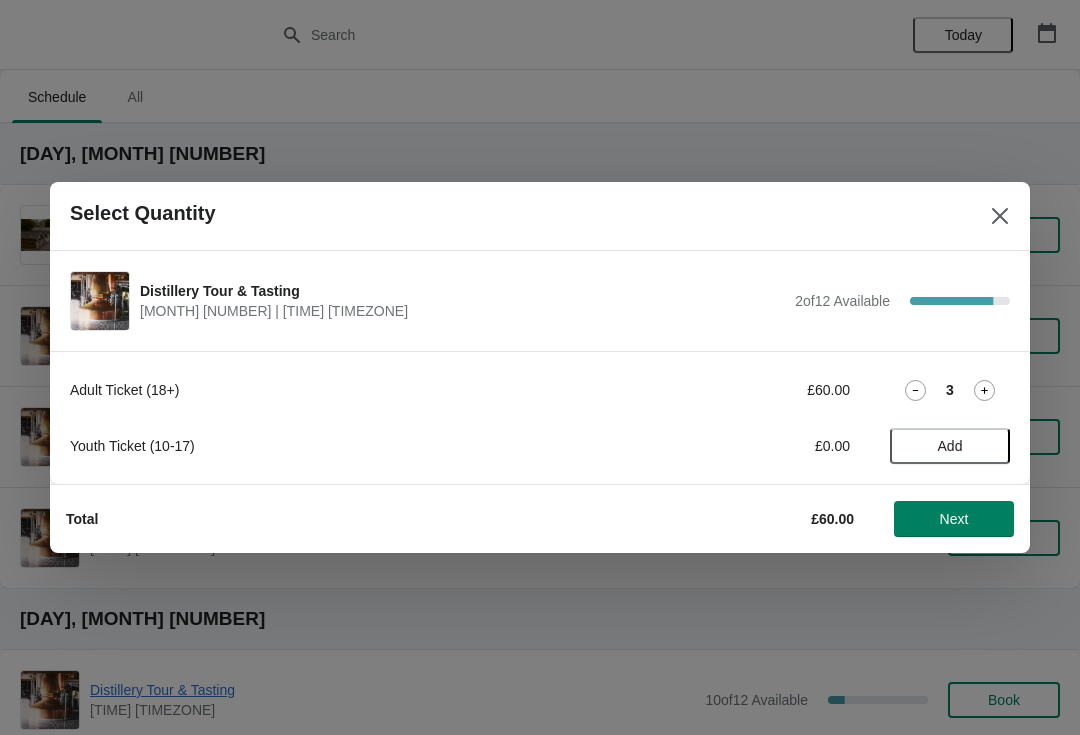 click 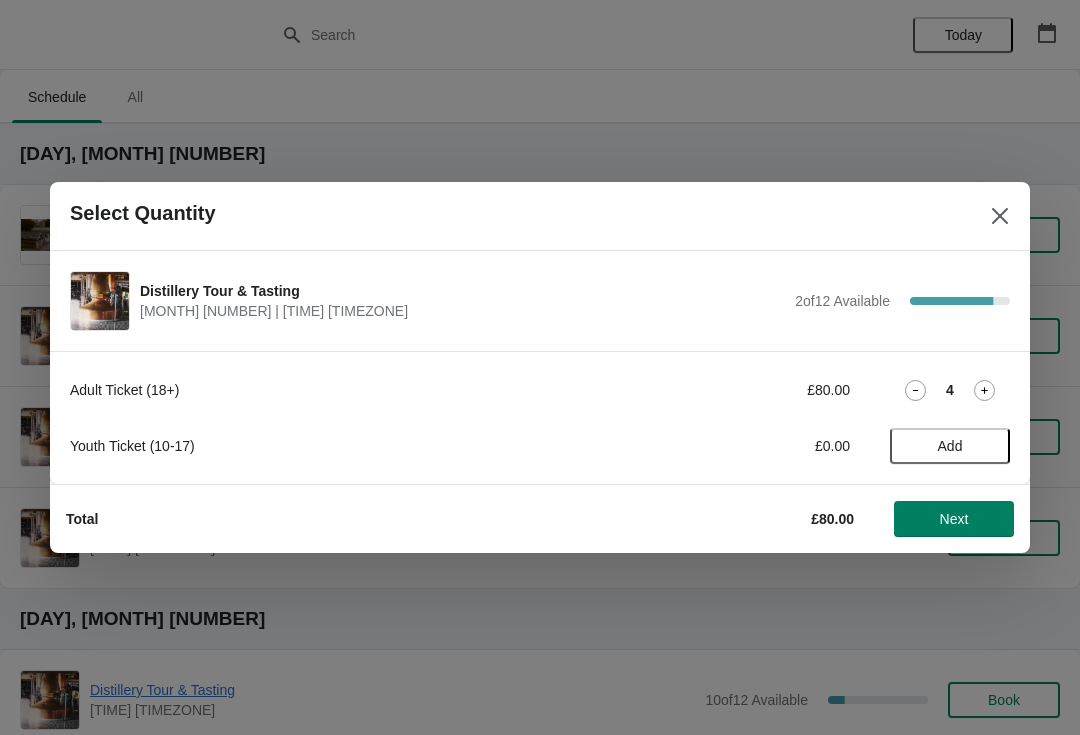 click on "Next" at bounding box center [954, 519] 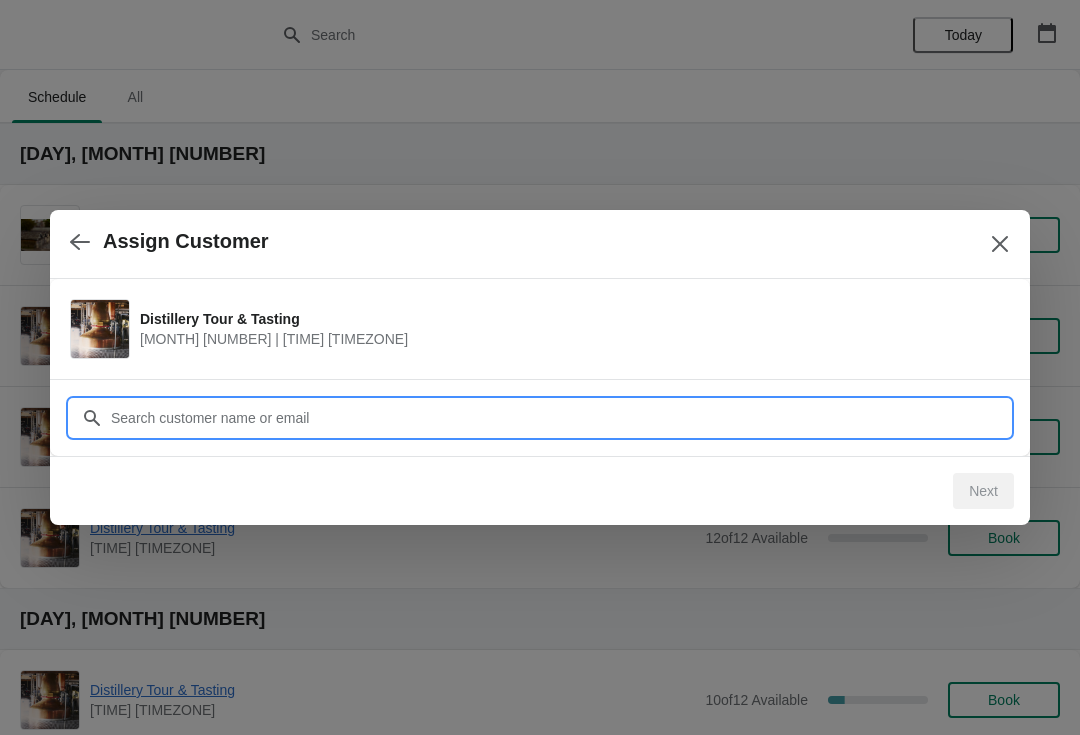 click on "Customer" at bounding box center (560, 418) 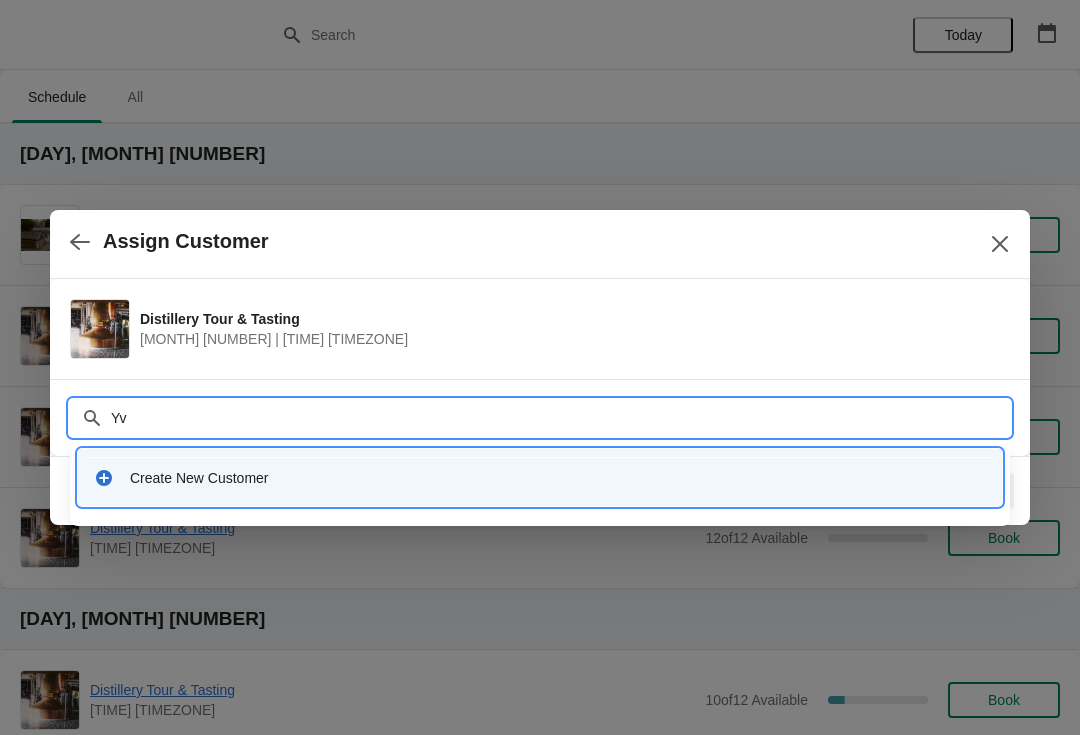 type on "Y" 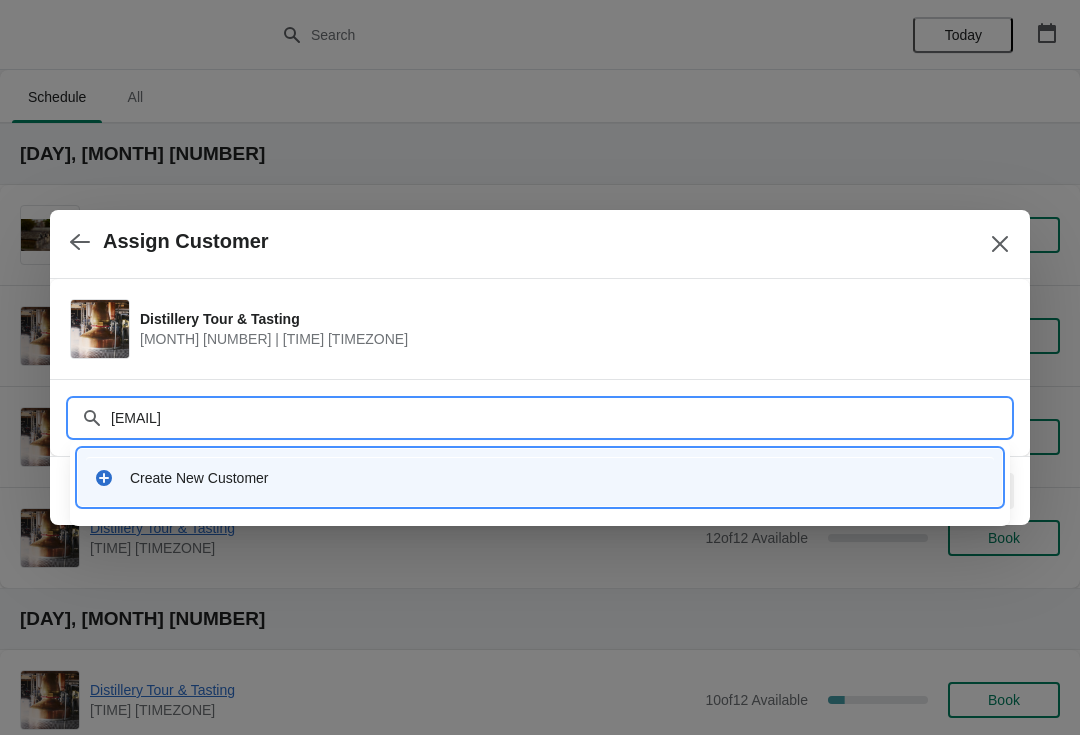 type on "Vonacky1@aol.com" 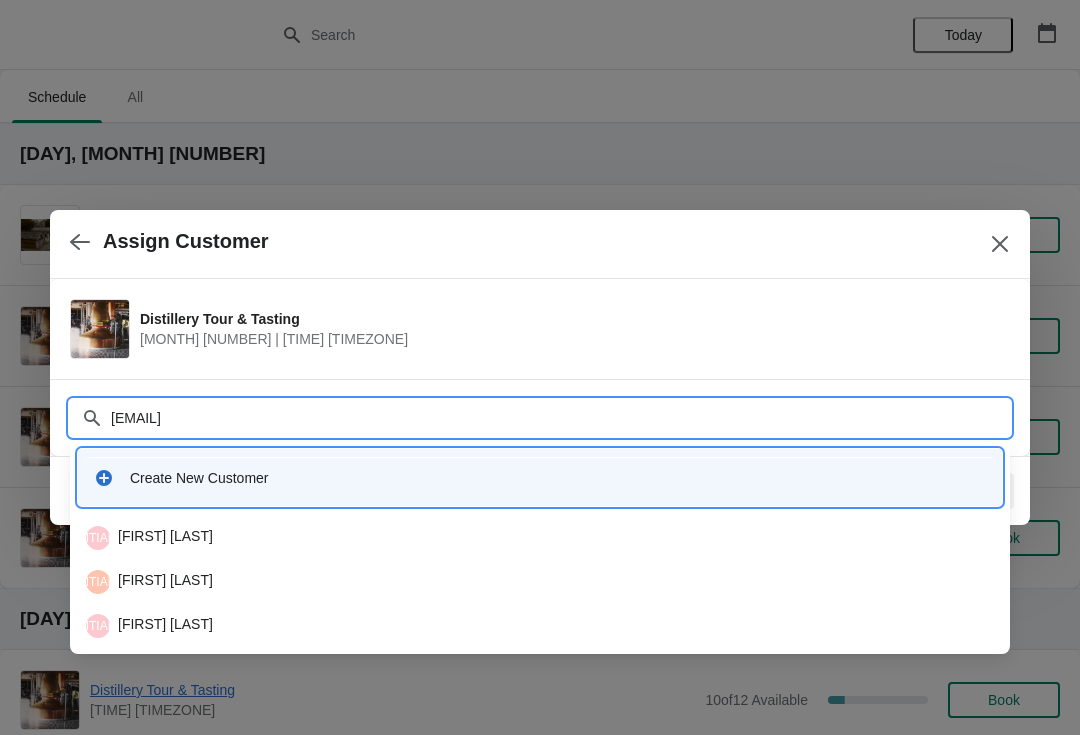 click on "YB Yvonne Braithwaite" at bounding box center (540, 538) 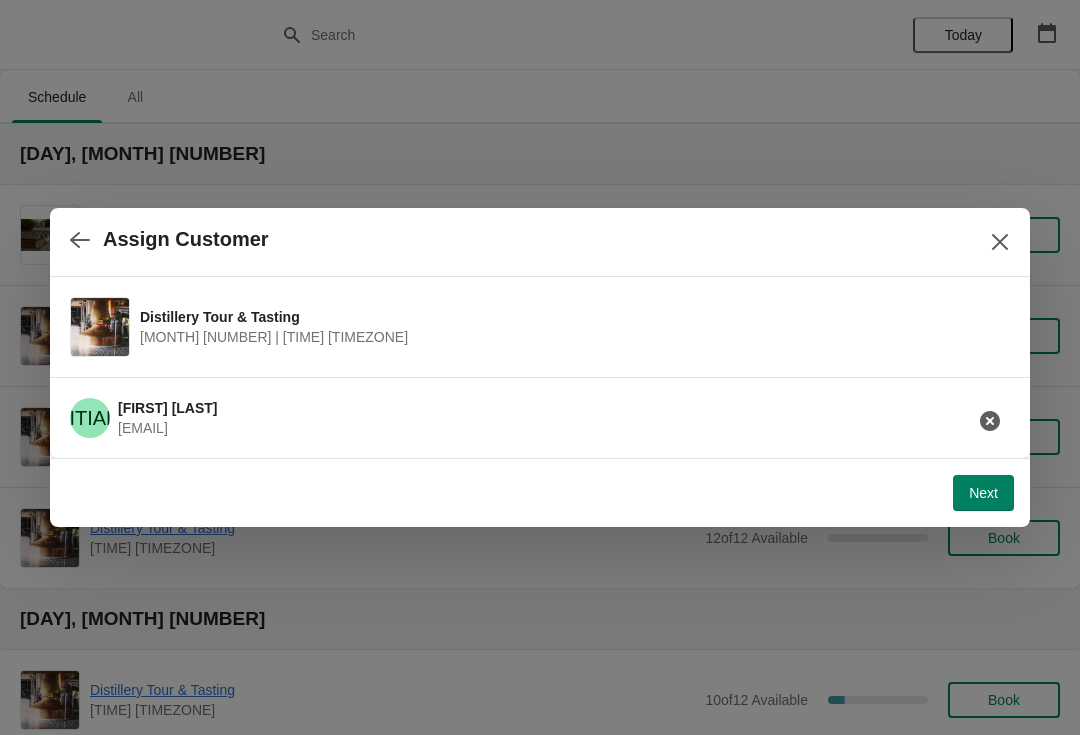 click on "Next" at bounding box center [983, 493] 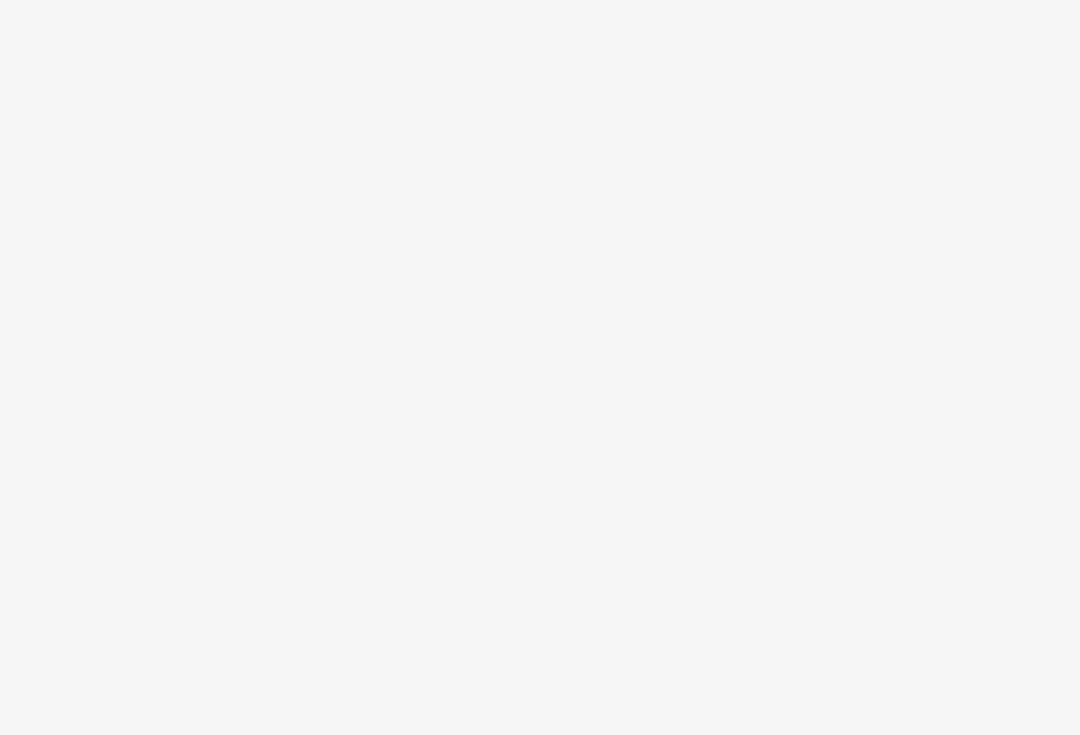 scroll, scrollTop: 0, scrollLeft: 0, axis: both 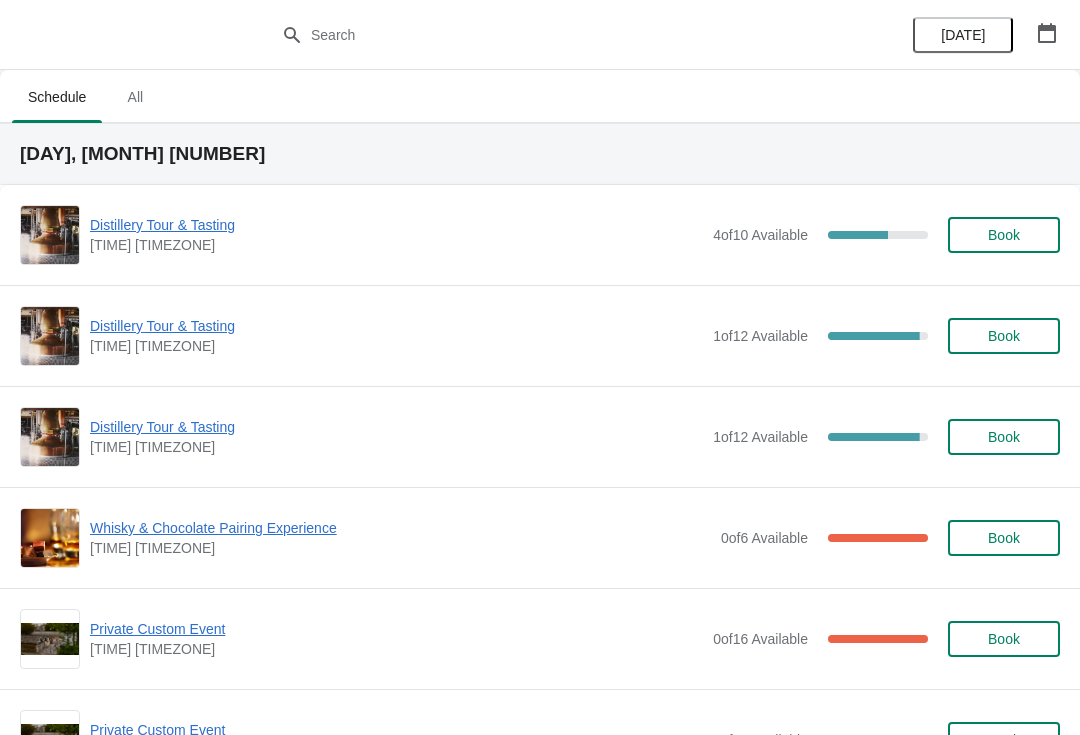 click on "Distillery Tour & Tasting" at bounding box center [396, 326] 